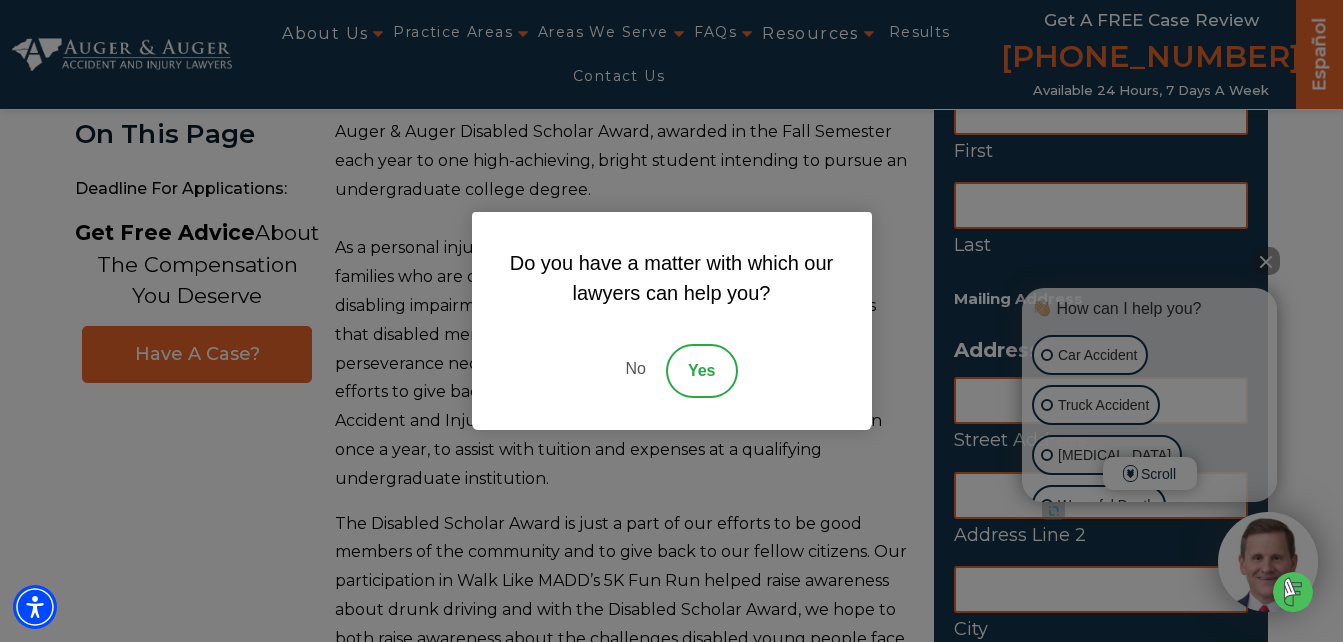scroll, scrollTop: 231, scrollLeft: 0, axis: vertical 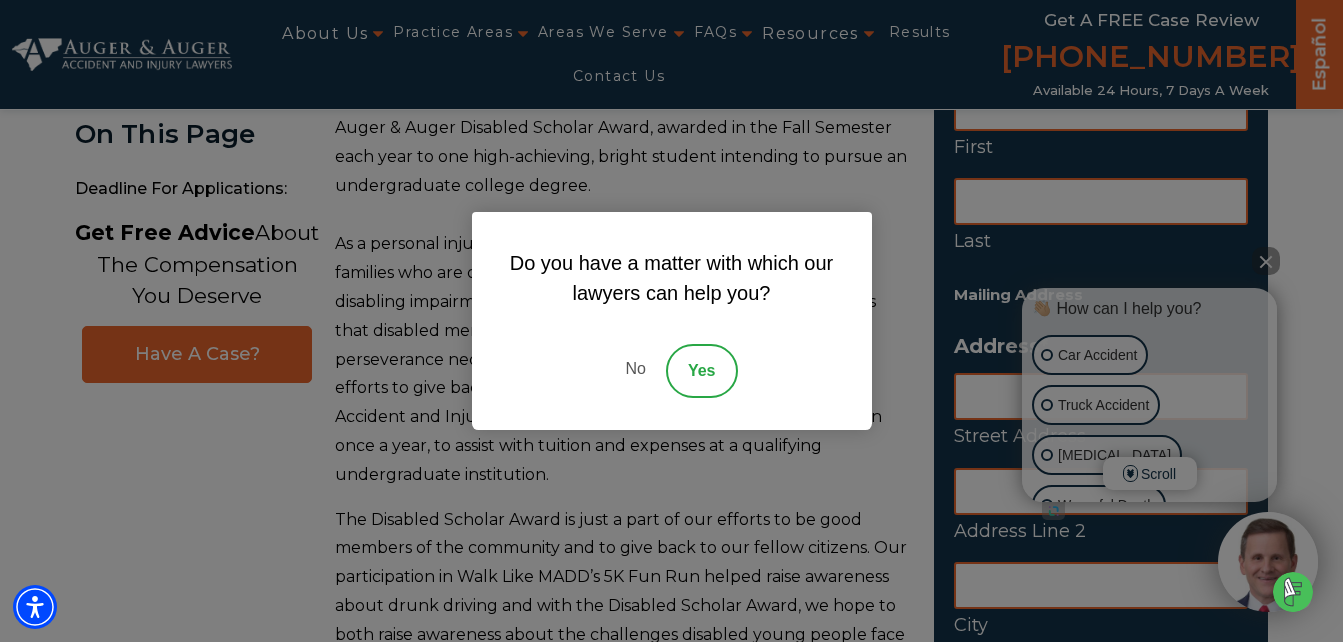 click on "No" at bounding box center (635, 371) 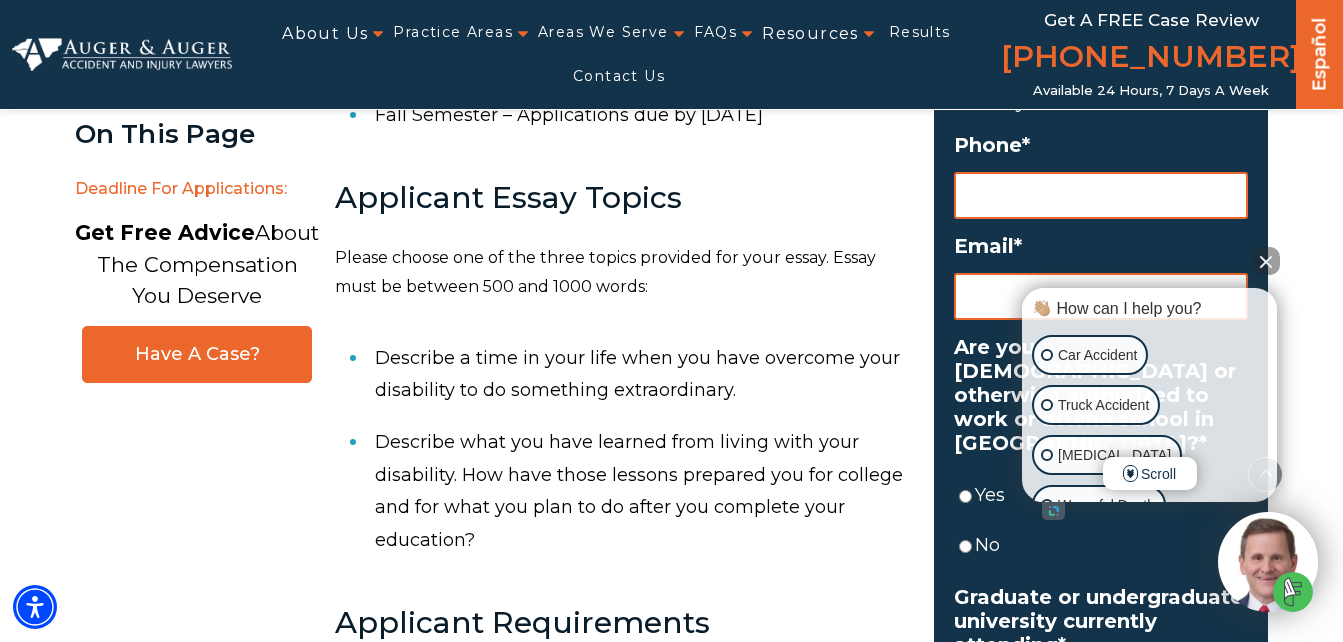 scroll, scrollTop: 1042, scrollLeft: 0, axis: vertical 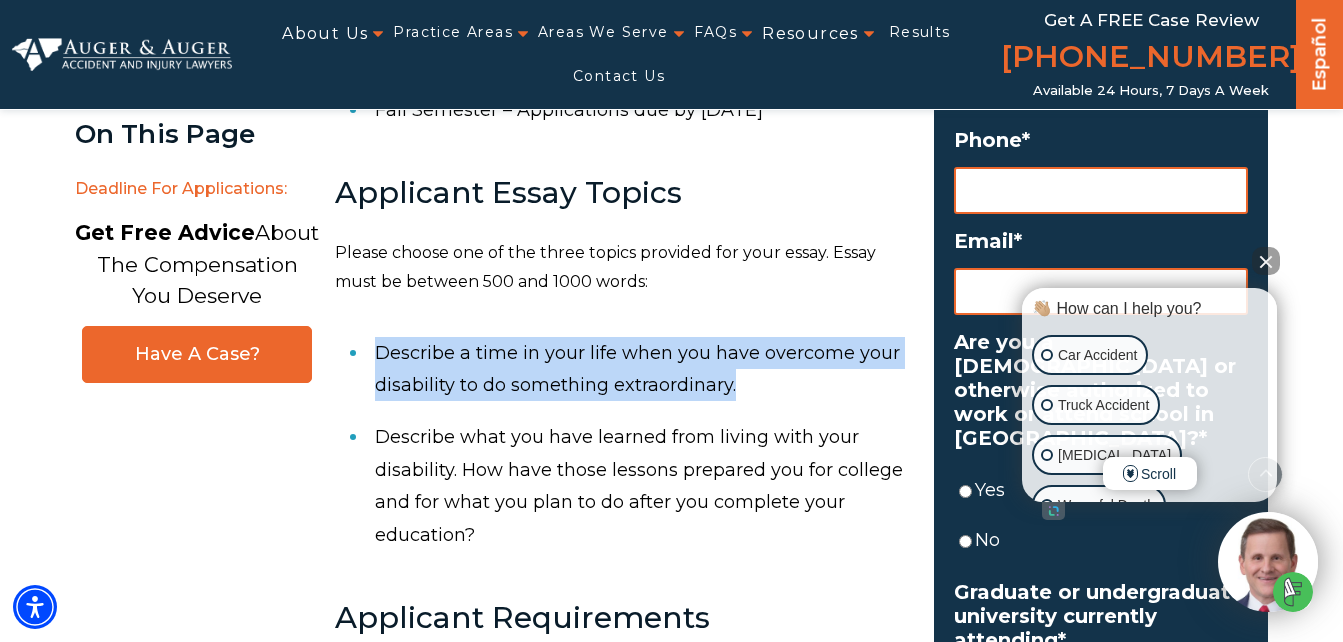 drag, startPoint x: 742, startPoint y: 355, endPoint x: 374, endPoint y: 317, distance: 369.95676 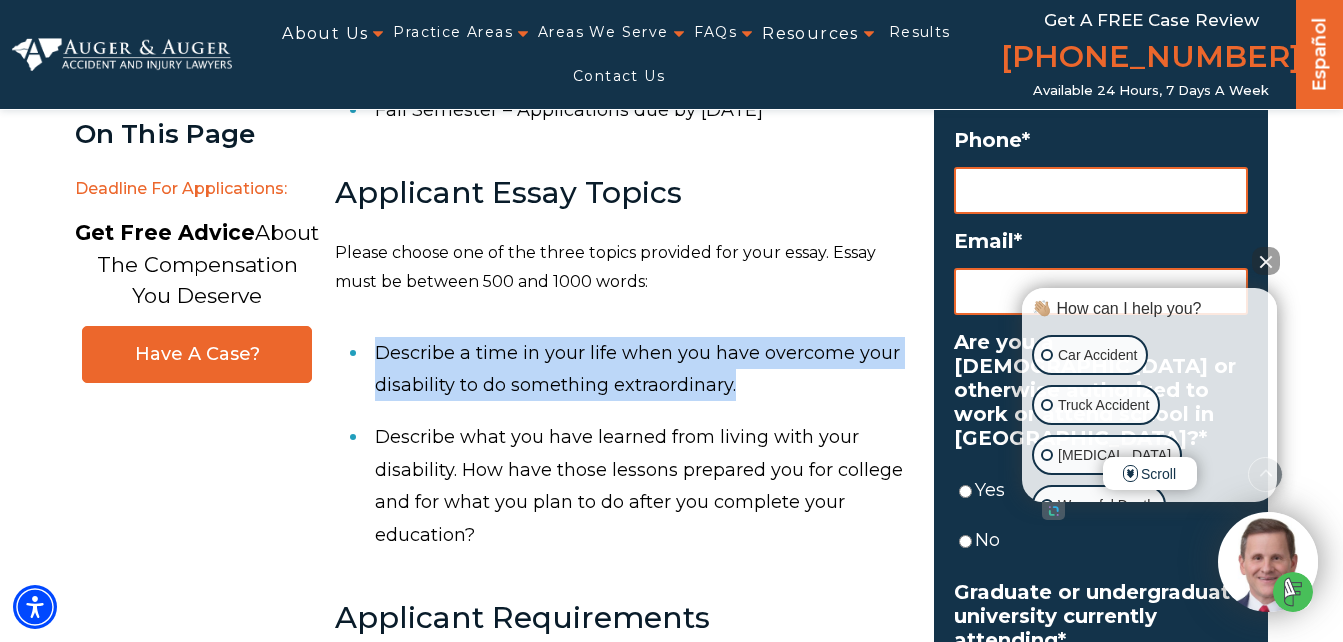 copy on "Describe a time in your life when you have overcome your disability to do something extraordinary." 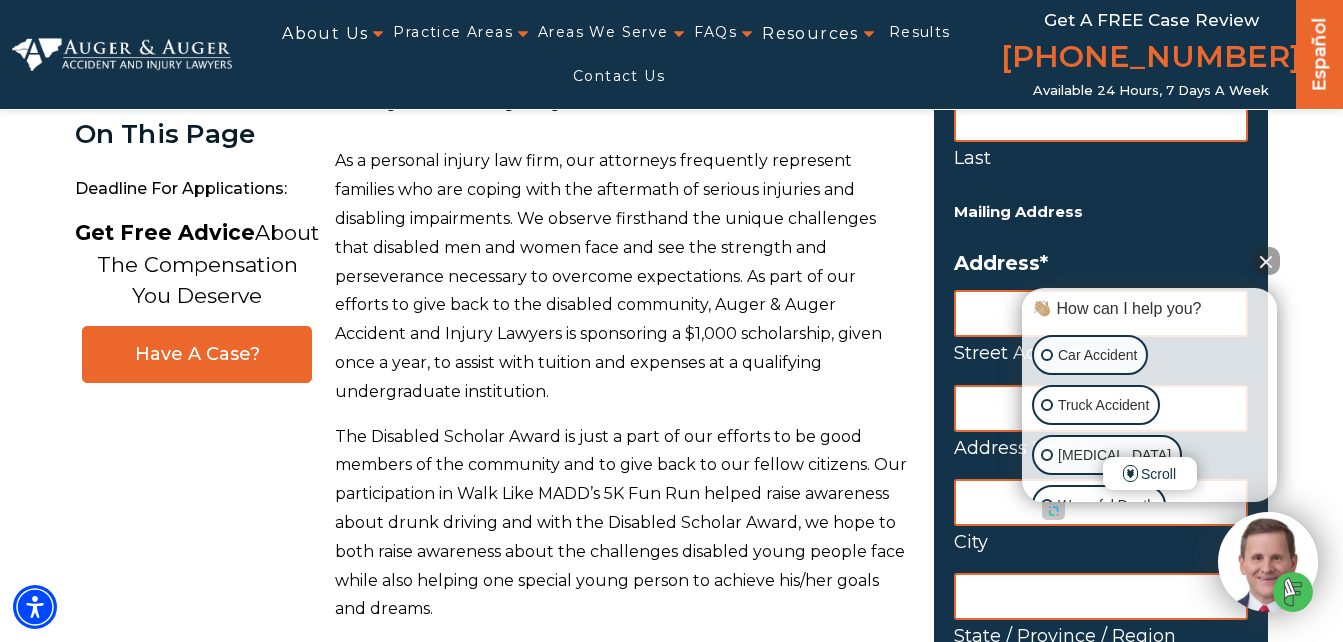 scroll, scrollTop: 318, scrollLeft: 0, axis: vertical 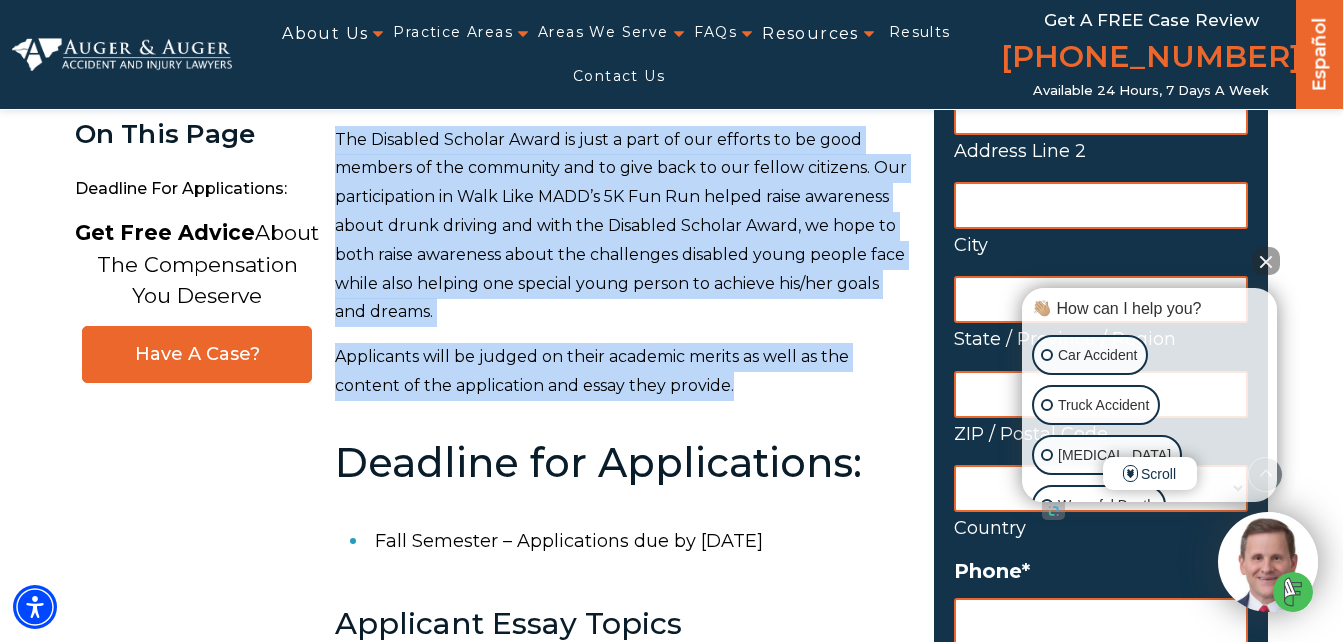drag, startPoint x: 335, startPoint y: 155, endPoint x: 737, endPoint y: 354, distance: 448.5588 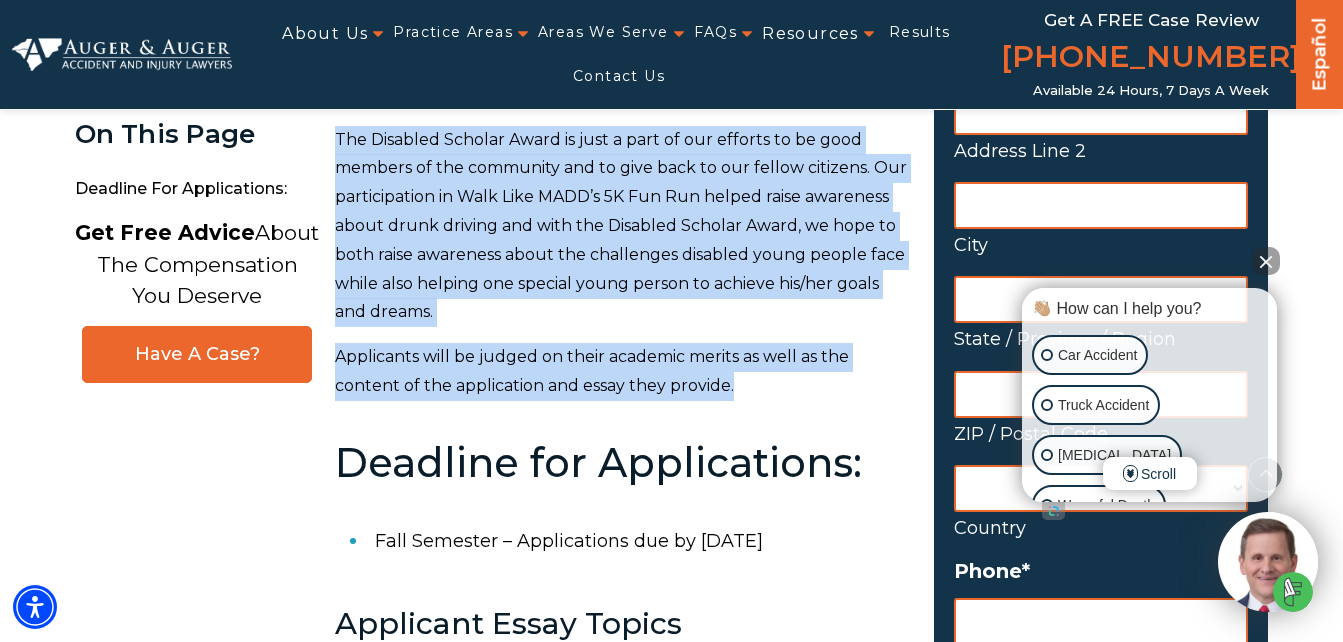 copy on "As a personal injury law firm, our attorneys frequently represent families who are coping with the aftermath of serious injuries and disabling impairments. We observe firsthand the unique challenges that disabled men and women face and see the strength and perseverance necessary to overcome expectations. As part of our efforts to give back to the disabled community, Auger & Auger Accident and Injury Lawyers is sponsoring a $1,000 scholarship, given once a year, to assist with tuition and expenses at a qualifying undergraduate institution.   The Disabled Scholar Award is just a part of our efforts to be good members of the community and to give back to our fellow citizens. Our participation in Walk Like MADD’s 5K Fun Run helped raise awareness about drunk driving and with the Disabled Scholar Award, we hope to both raise awareness about the challenges disabled young people face while also helping one special young person to achieve his/her goals and dreams.   Applicants will be judged on their academic meri..." 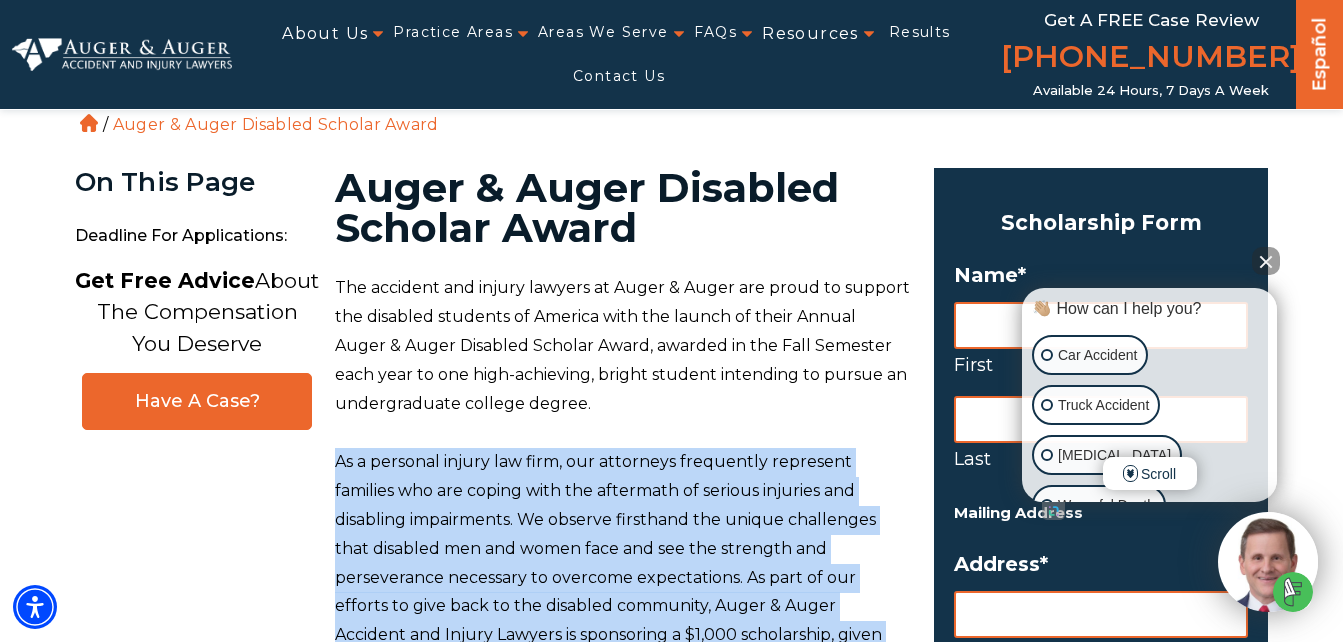 scroll, scrollTop: 0, scrollLeft: 0, axis: both 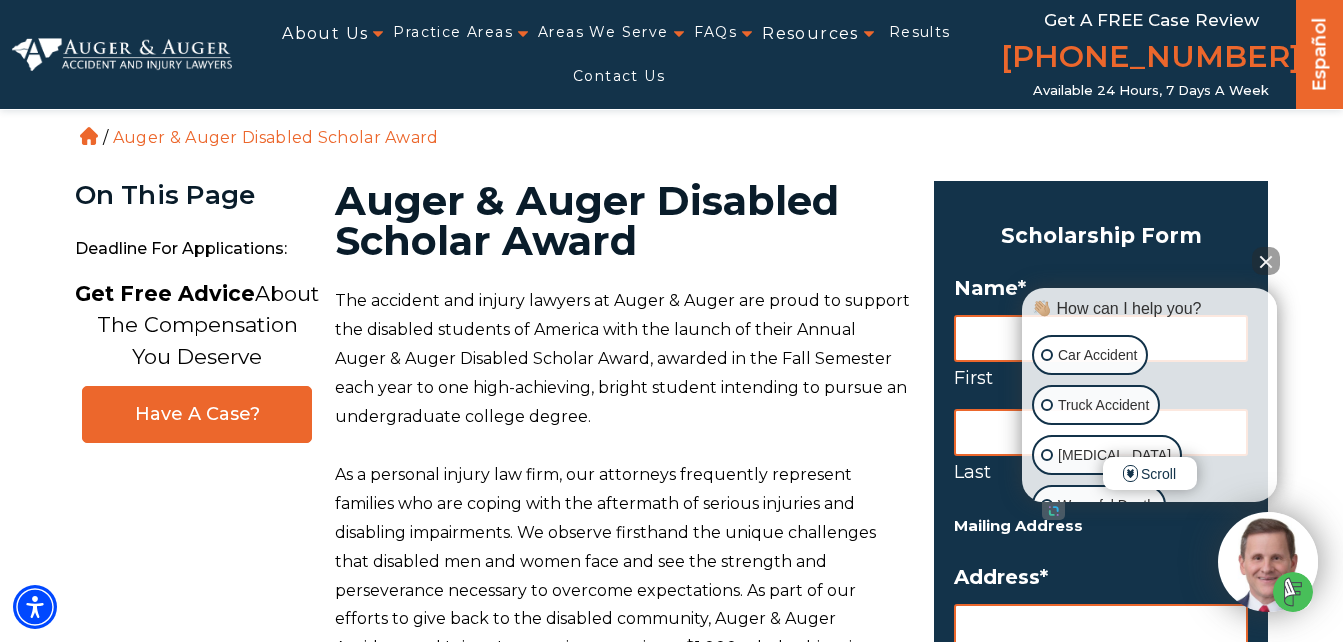 click on "Auger & Auger Disabled Scholar Award" at bounding box center [623, 221] 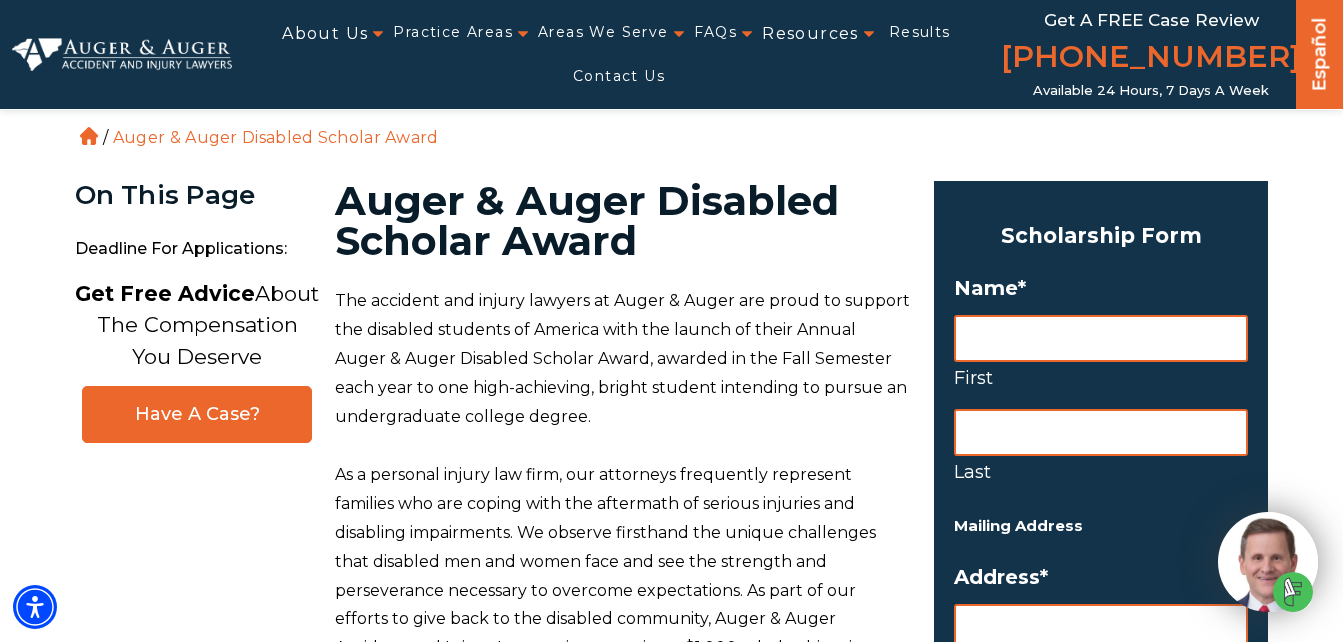 click on "First" at bounding box center [1101, 338] 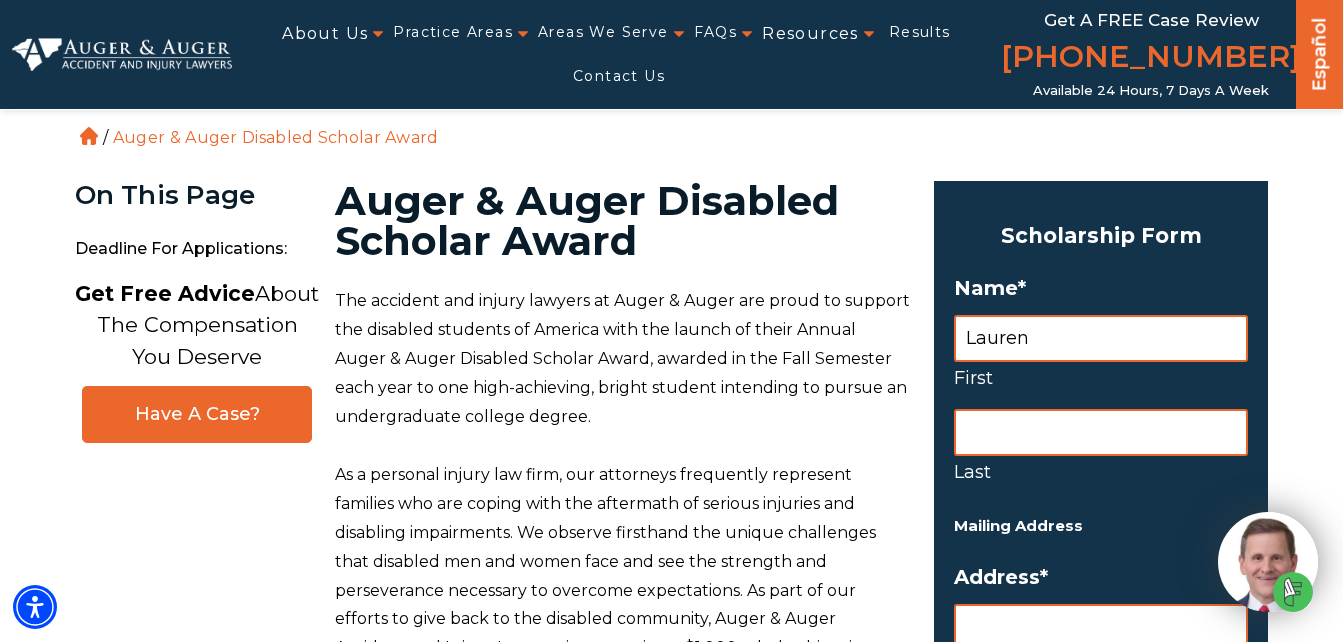 type on "Genest" 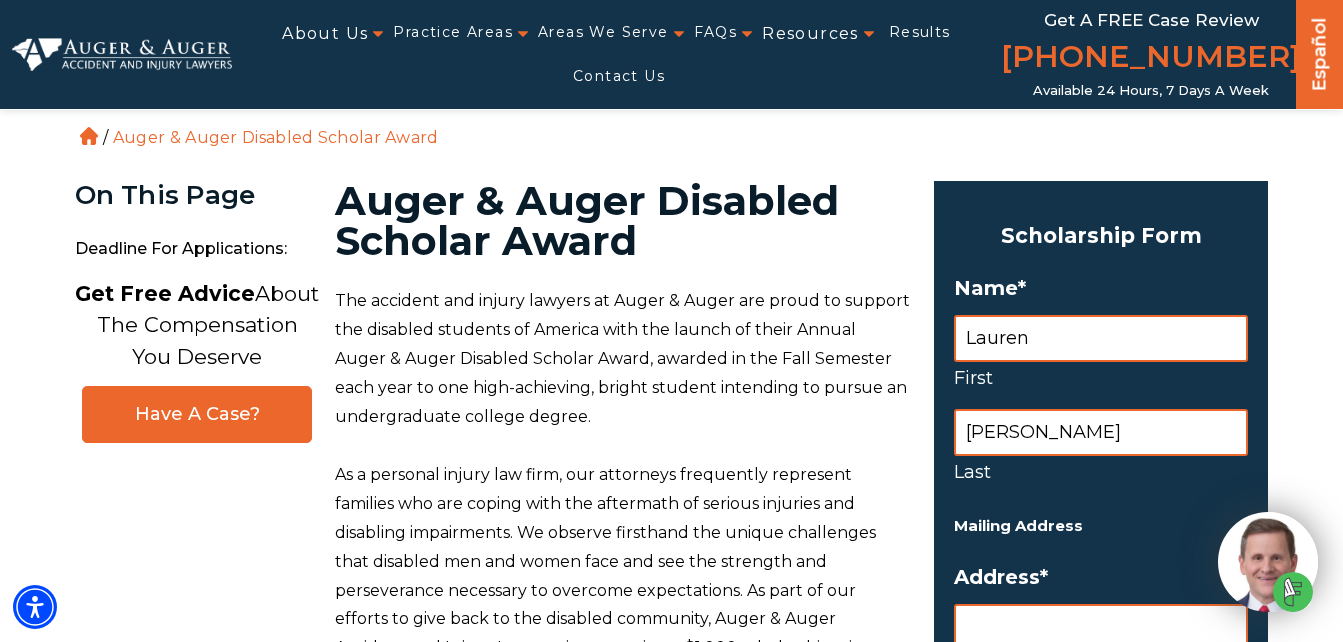 type on "16 Oak Ridge Drive" 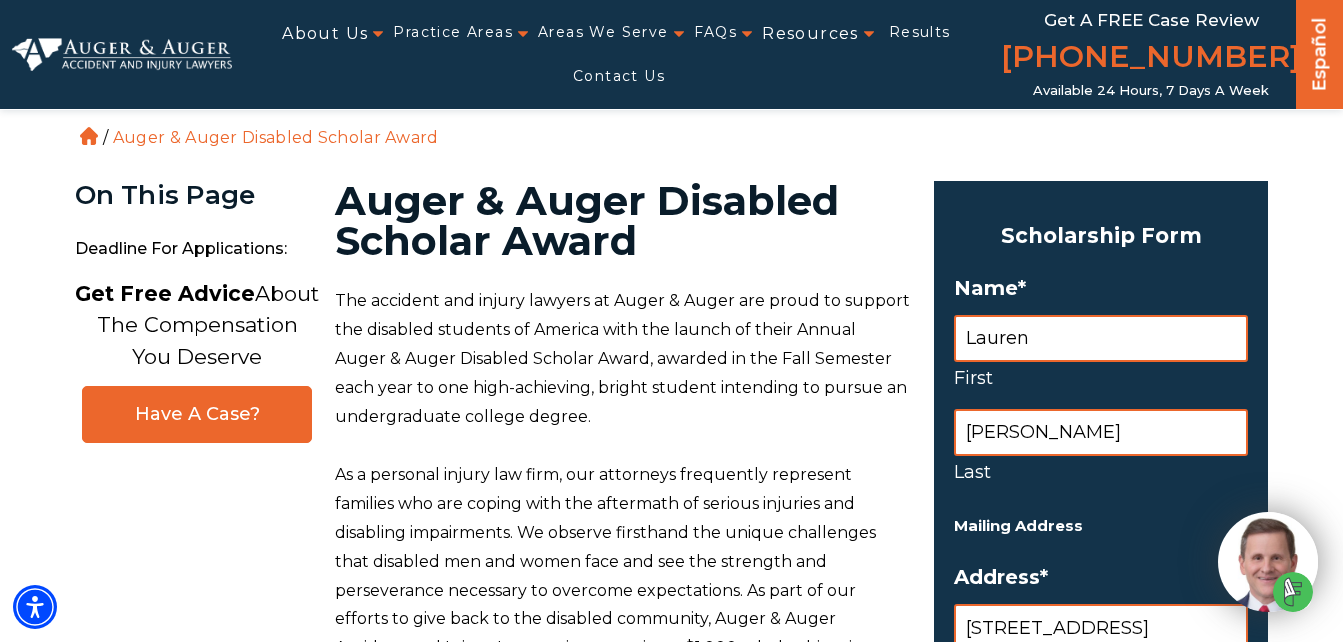type on "Atkinson" 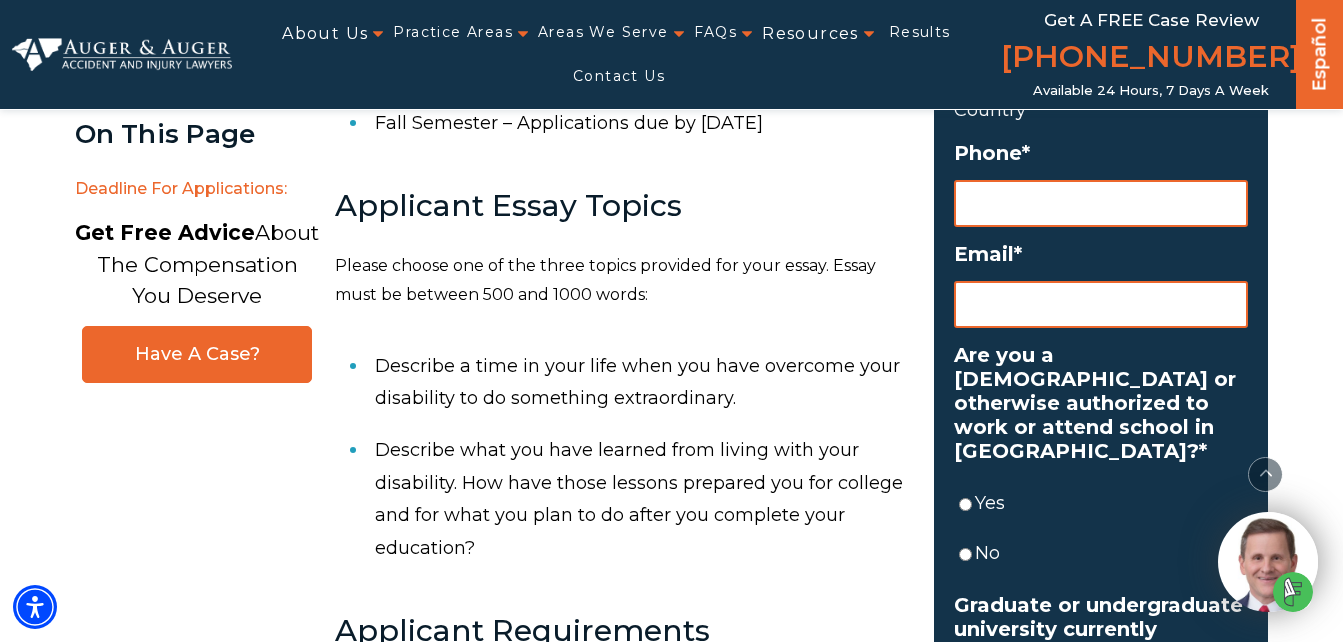 scroll, scrollTop: 1030, scrollLeft: 0, axis: vertical 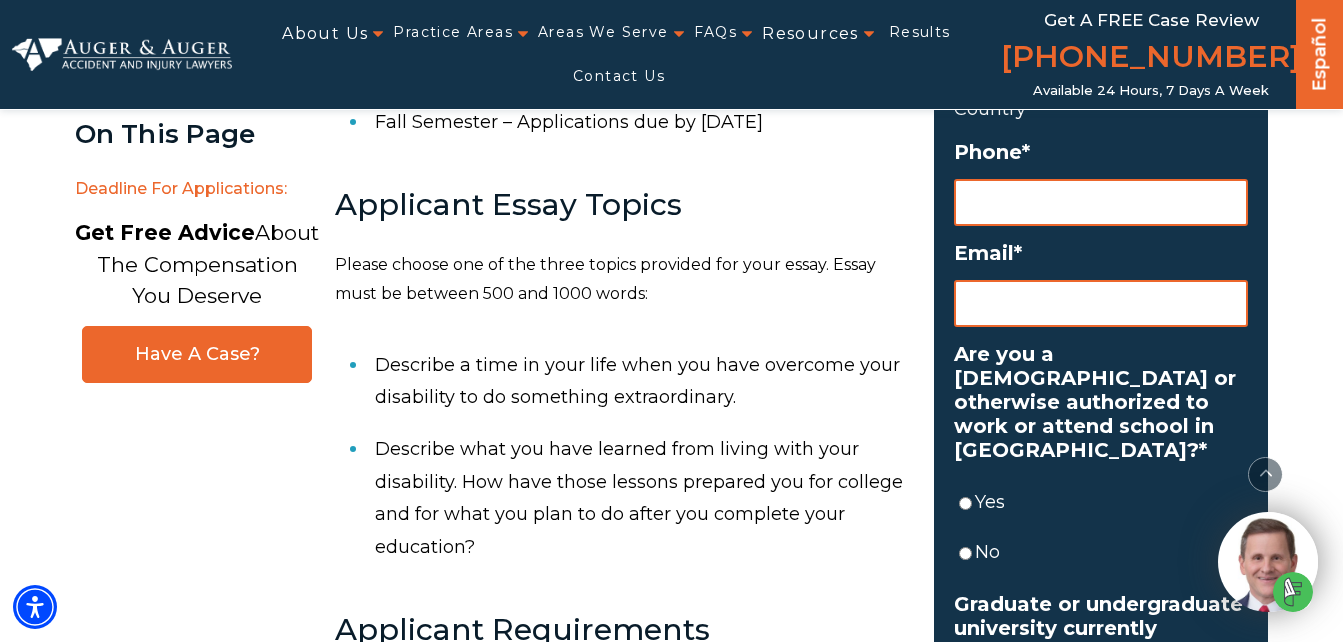 type on "(___) ___-____" 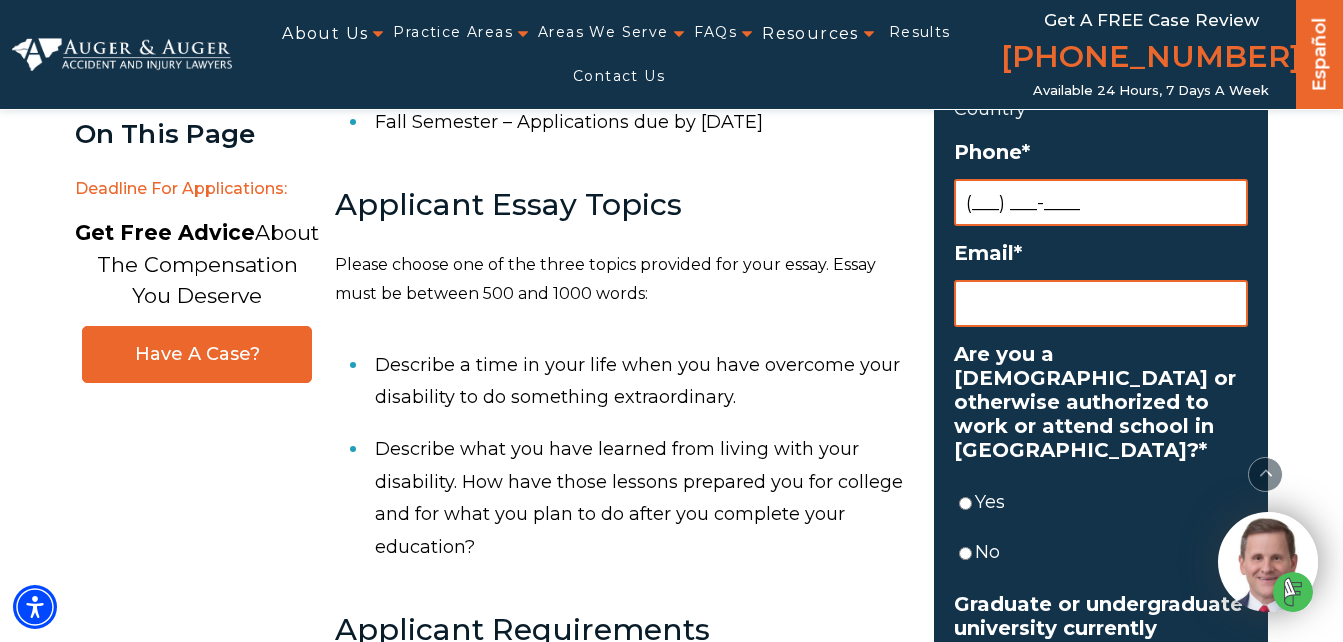 click on "(___) ___-____" at bounding box center (1101, 202) 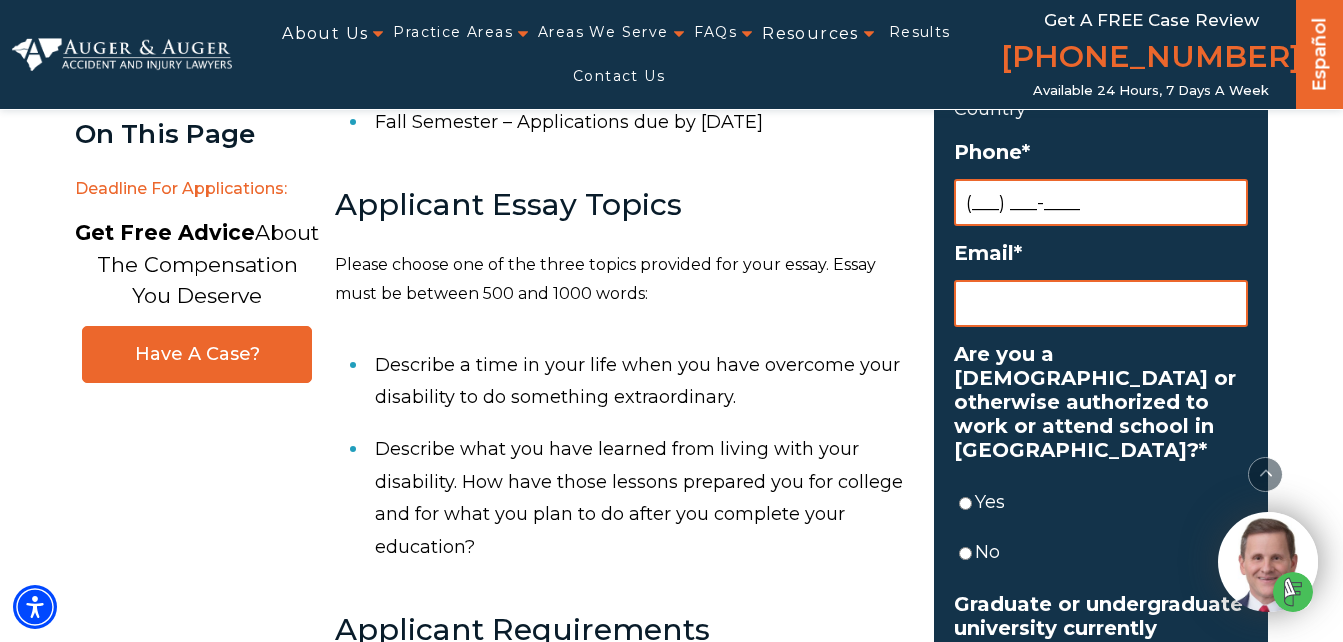 type 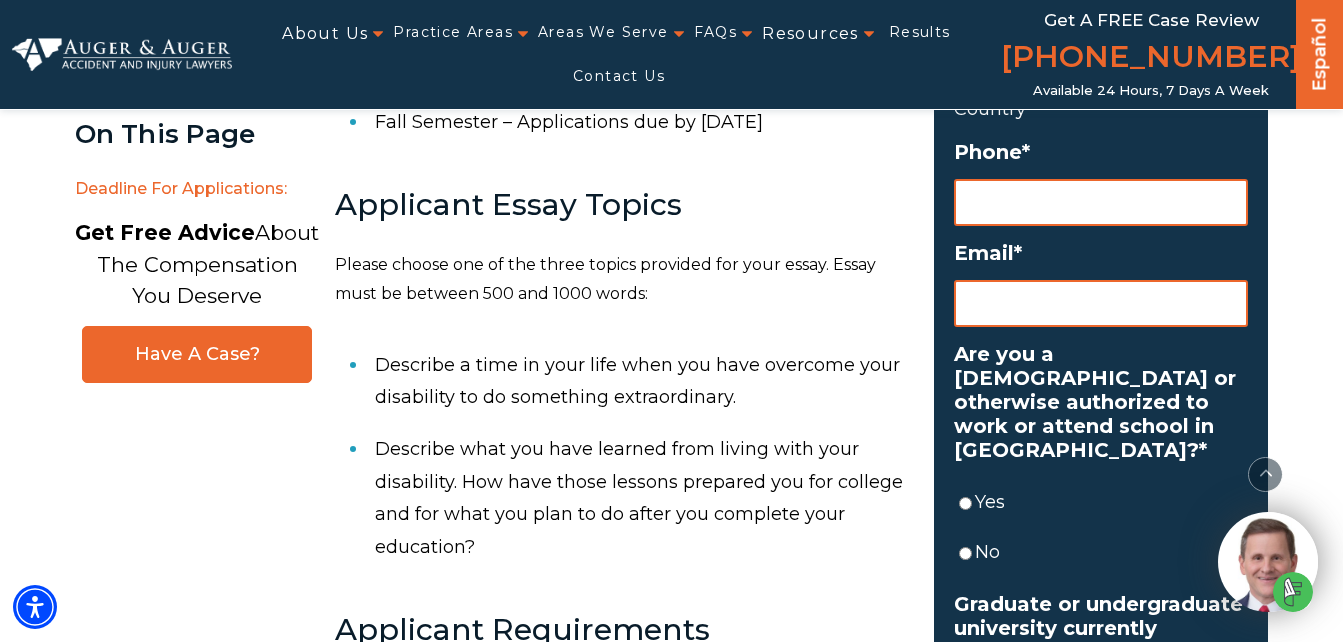 type on "105 Main Street Durham NH 03824" 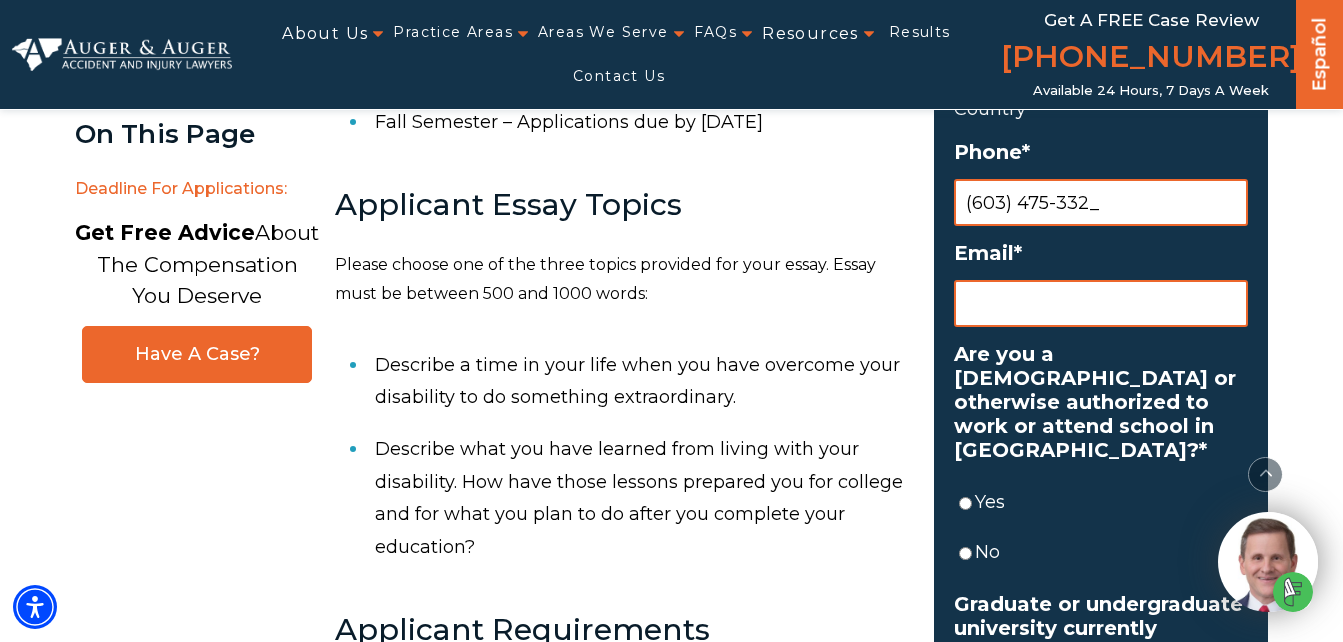 type on "(603) 475-3320" 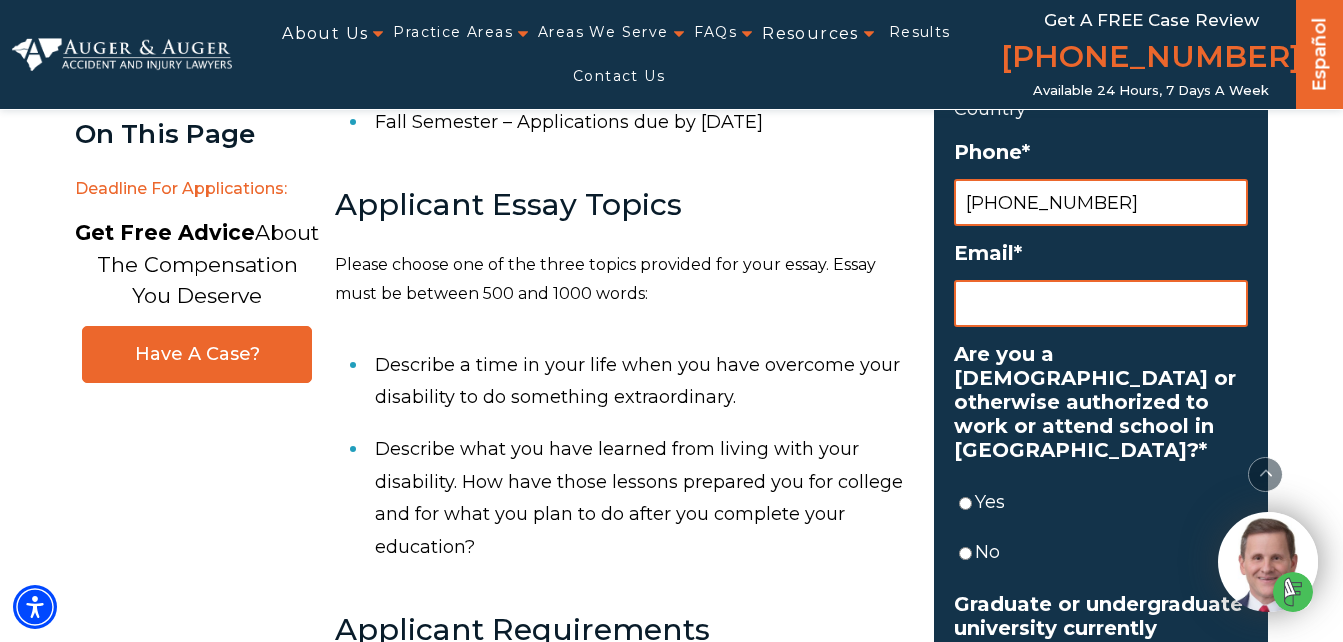 click on "Email *" at bounding box center [1101, 303] 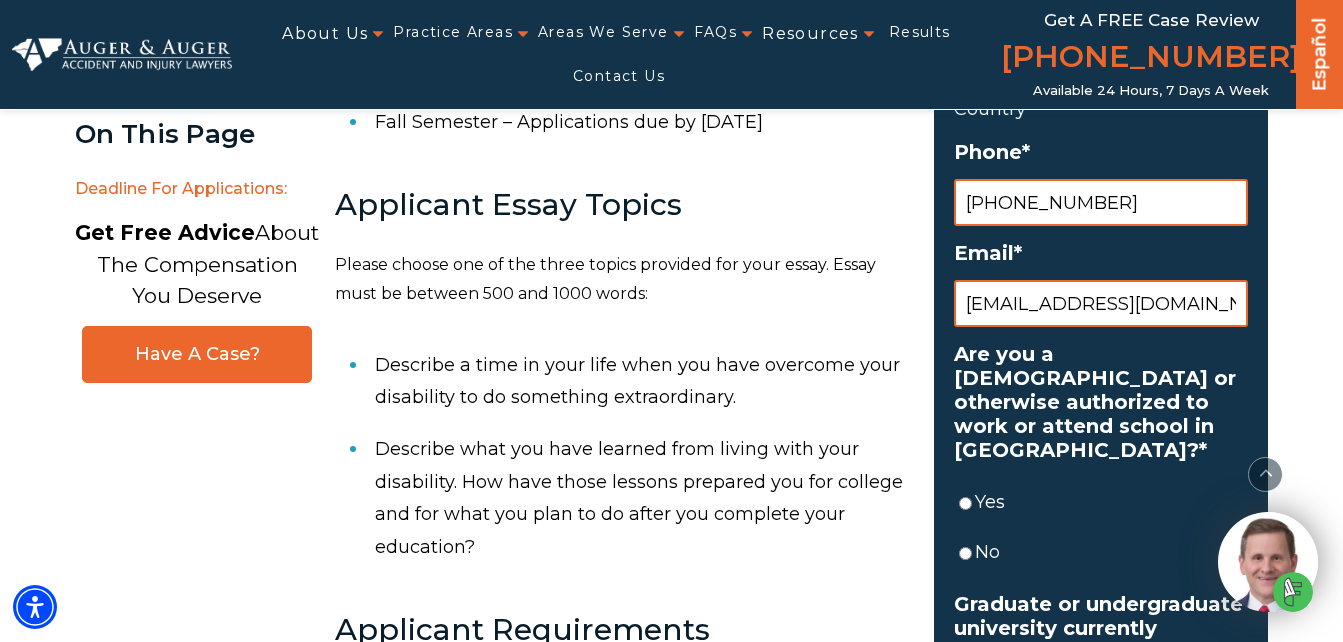 type on "laureng.mvp@gmail.com" 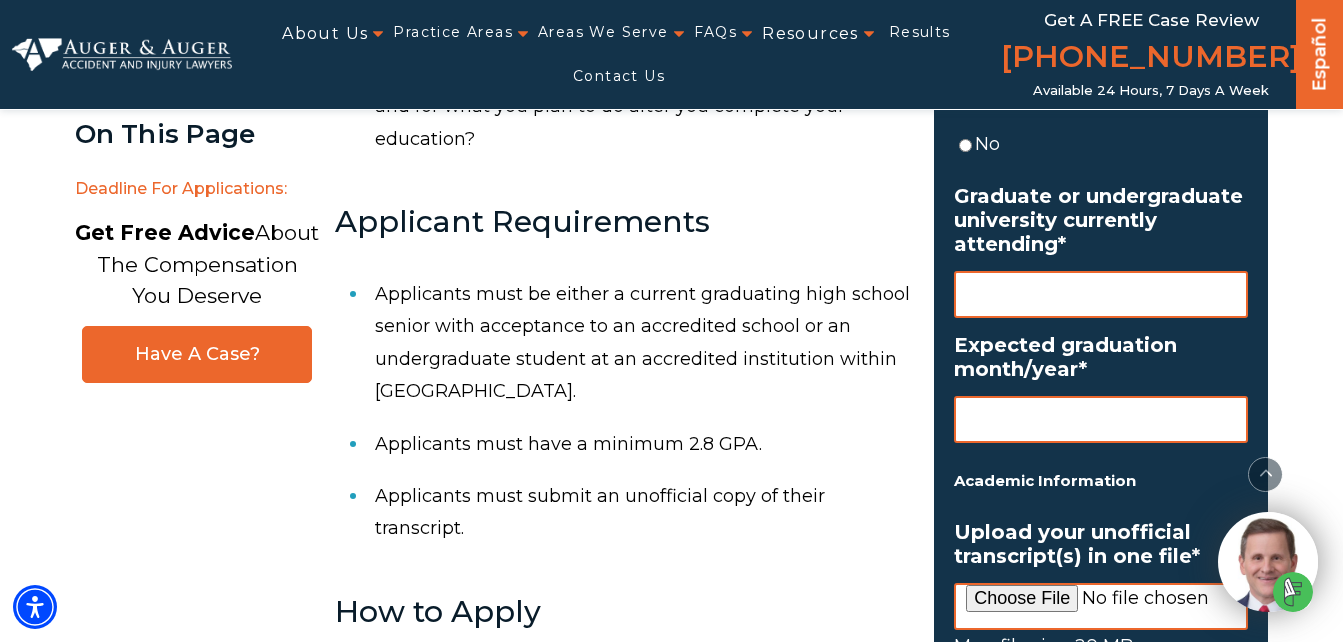 scroll, scrollTop: 1440, scrollLeft: 0, axis: vertical 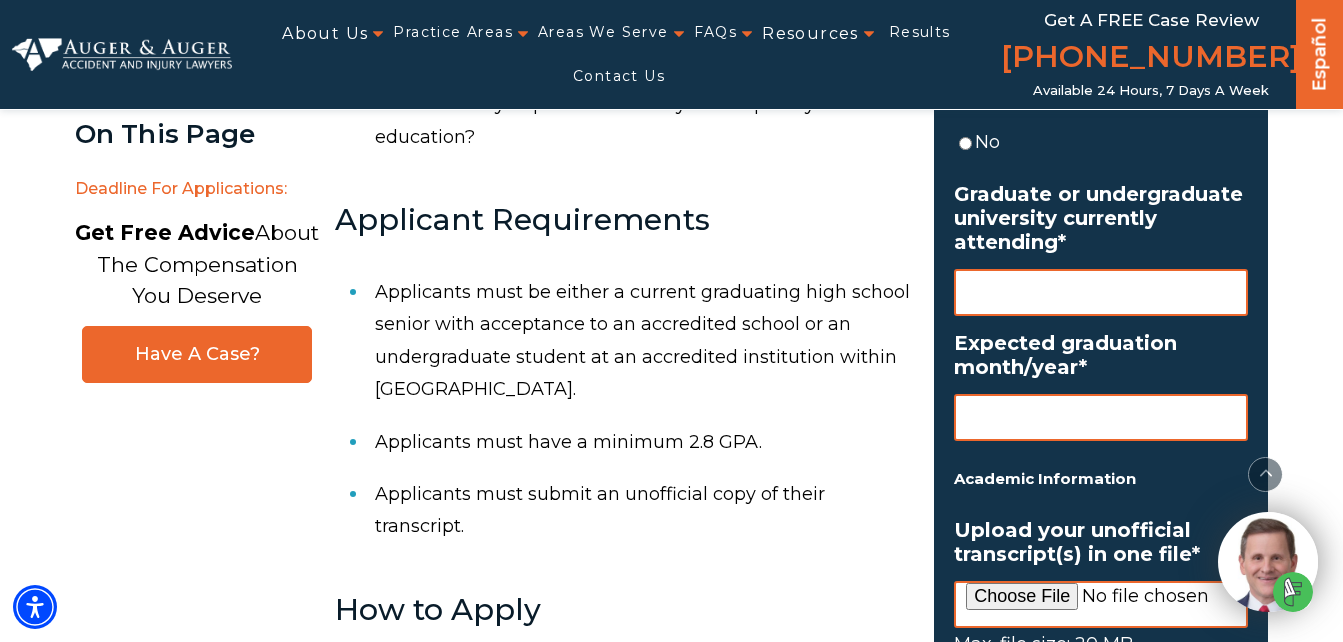 click on "Graduate or undergraduate university currently attending *" at bounding box center [1101, 292] 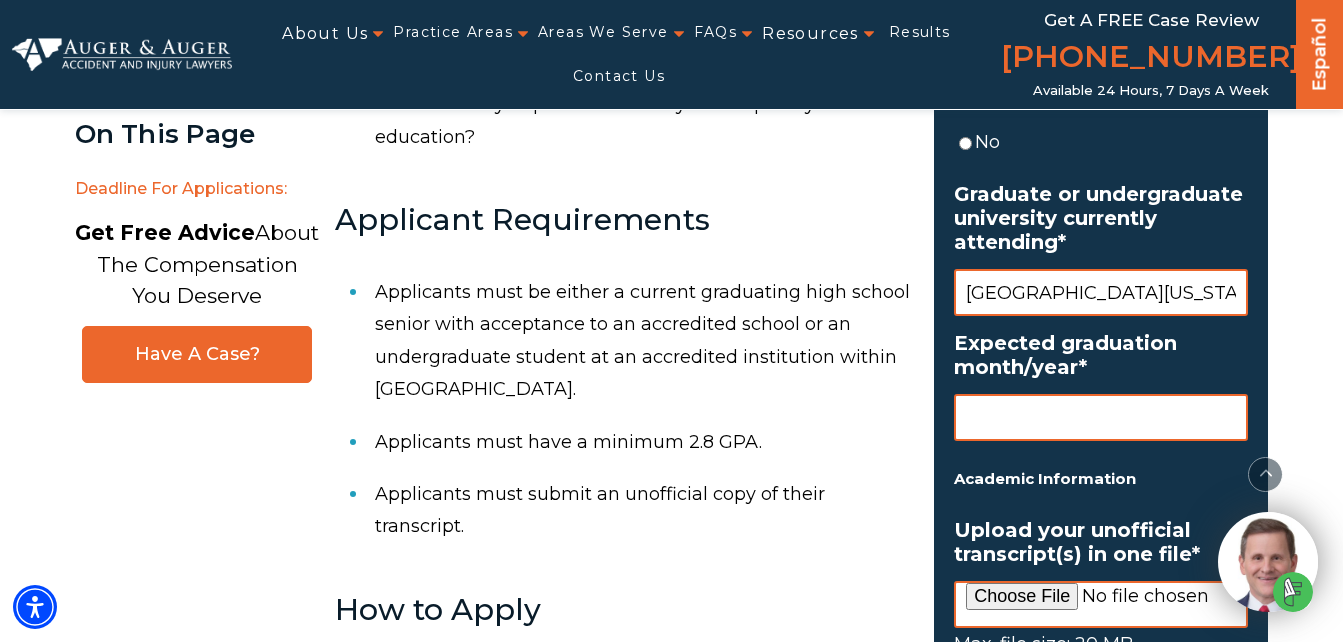 type on "University of New Hampshire" 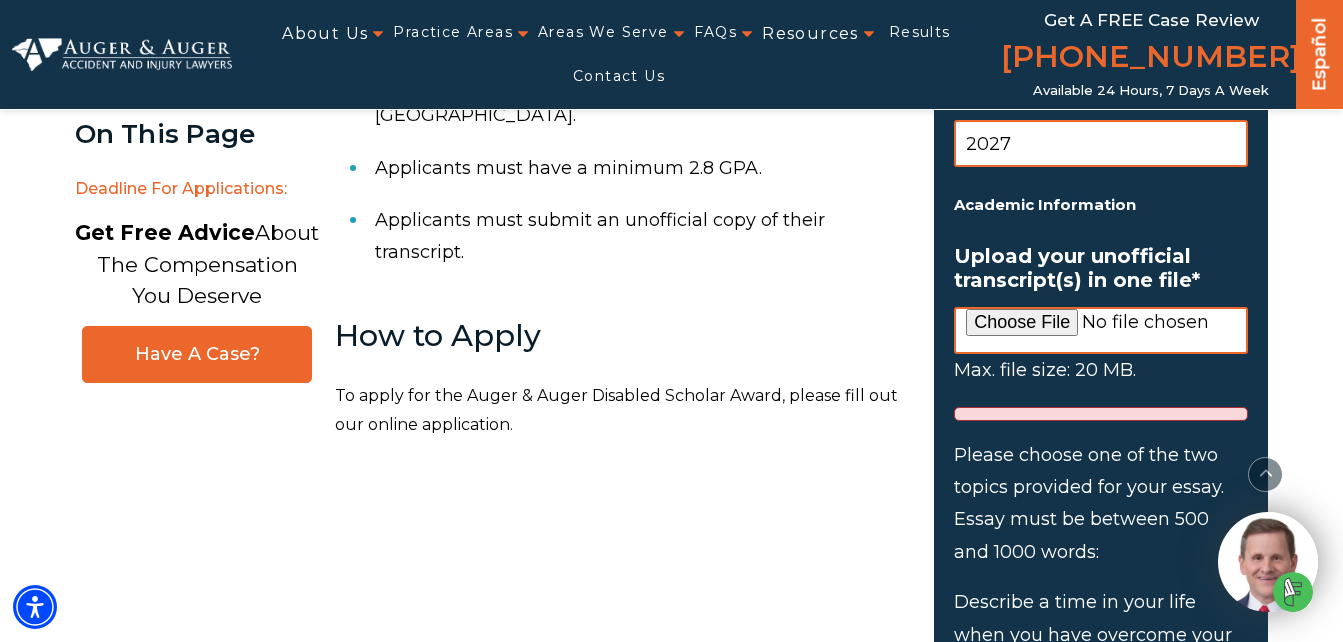 scroll, scrollTop: 1711, scrollLeft: 0, axis: vertical 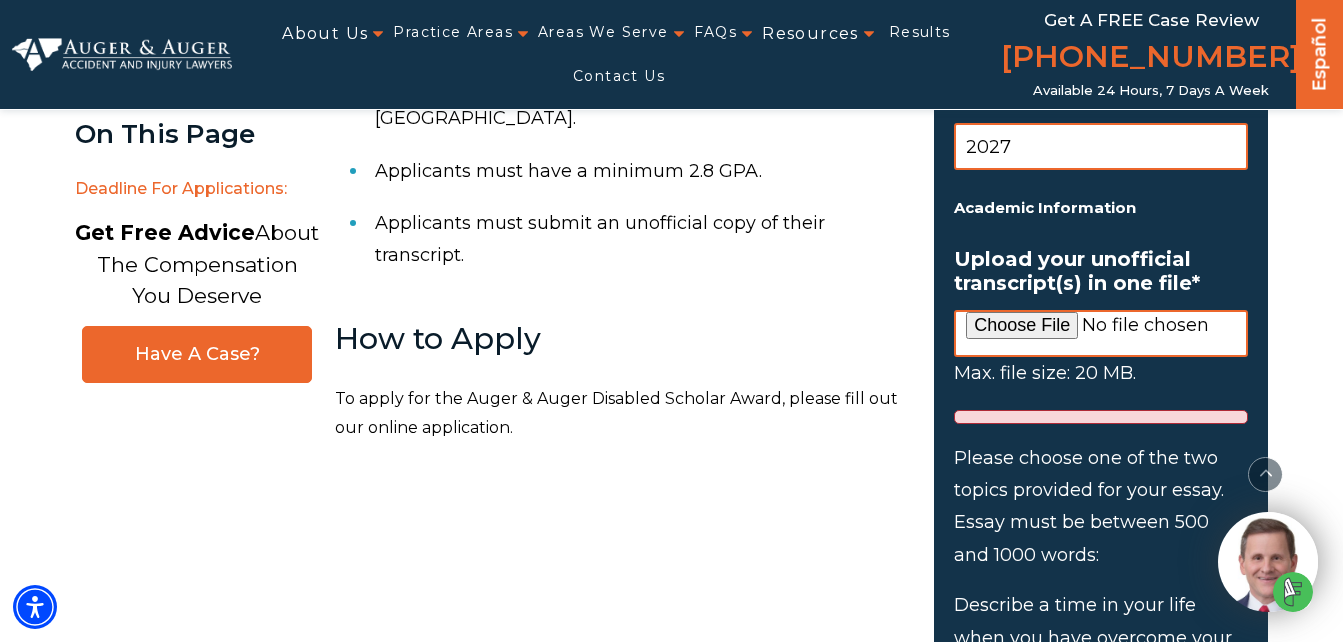 type on "2027" 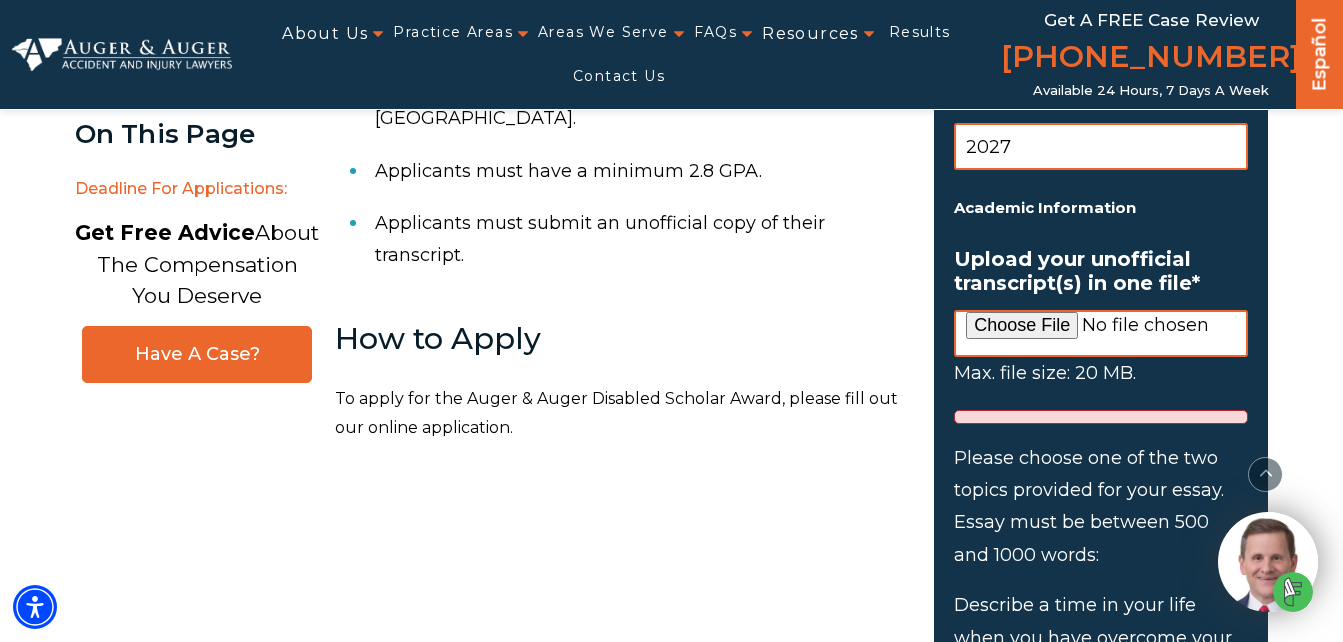 type on "C:\fakepath\L Genest Official Transcript UNH.pdf" 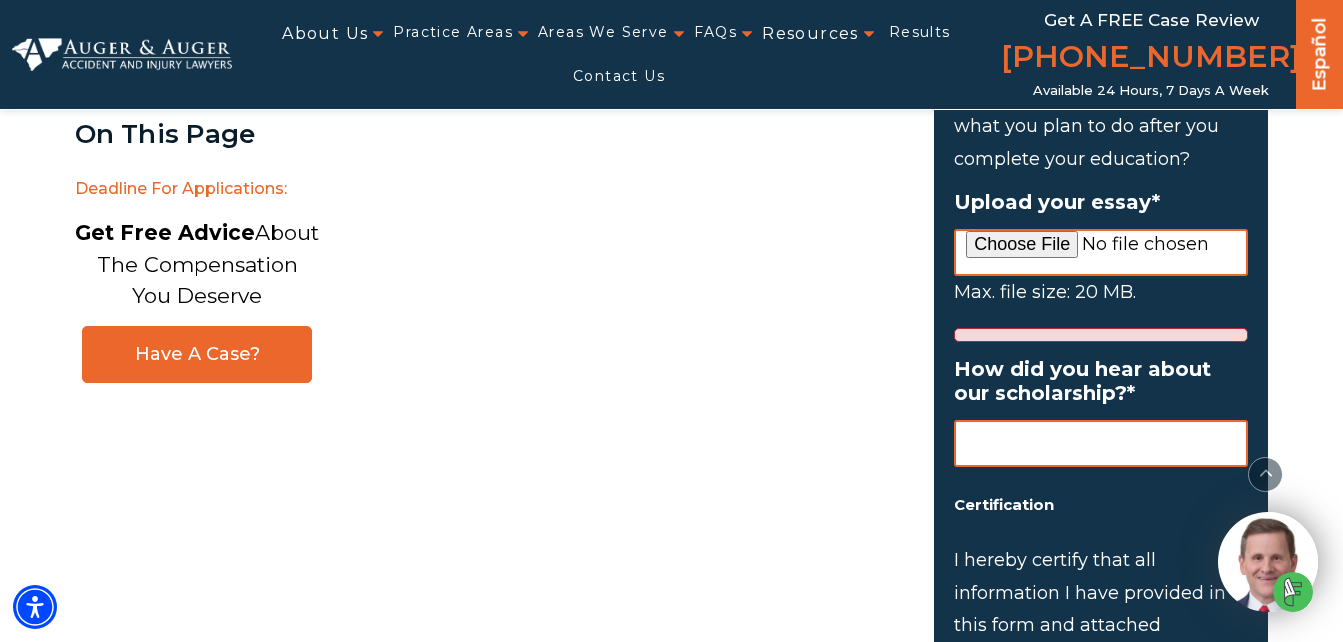 scroll, scrollTop: 2417, scrollLeft: 0, axis: vertical 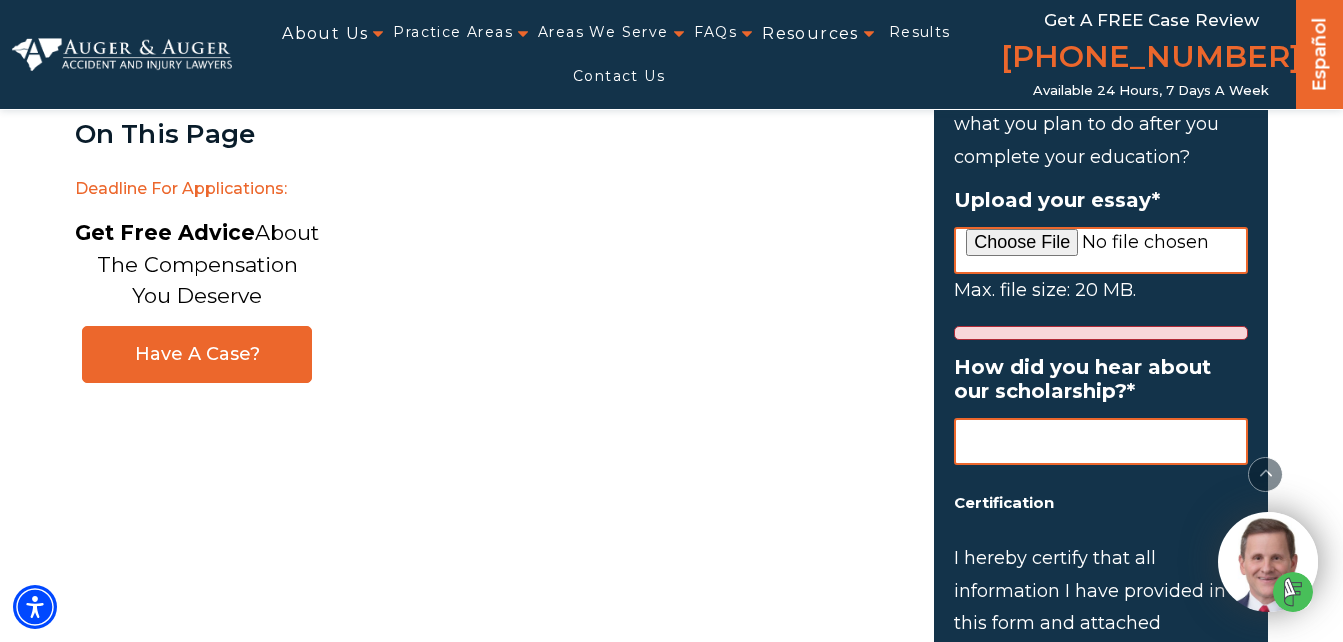 click on "Upload your essay *" at bounding box center [1101, 250] 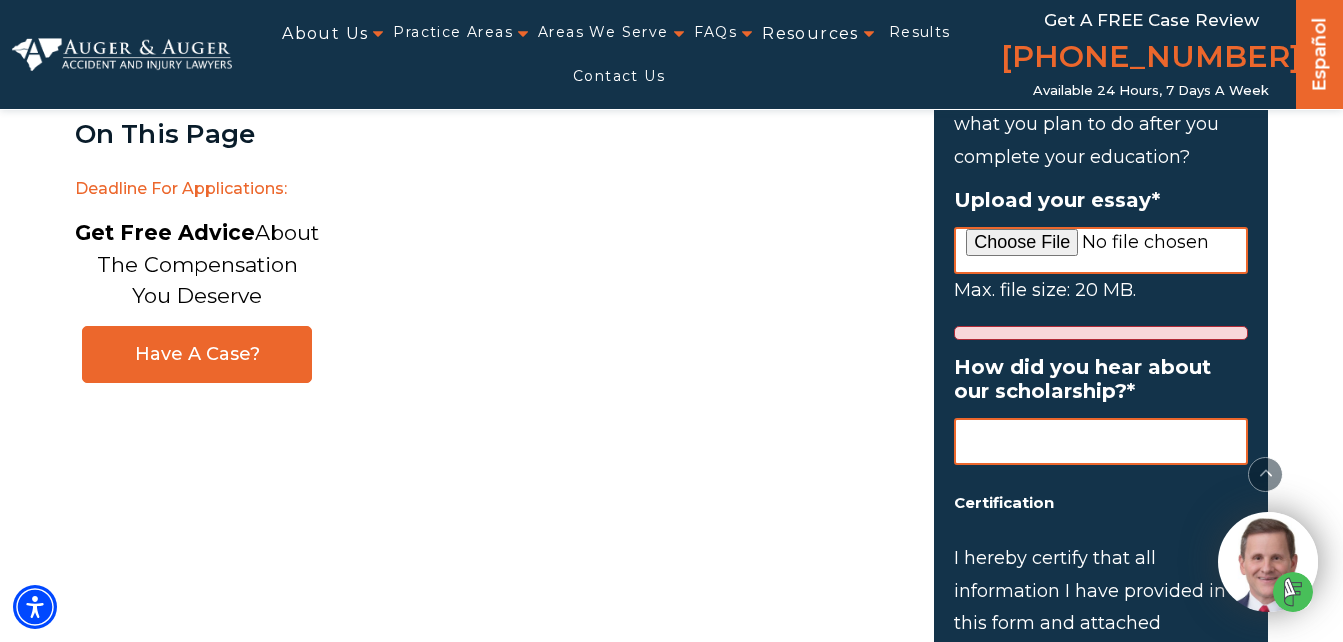 type on "C:\fakepath\L Genest Auger Auger Disable Scholar Award.pdf" 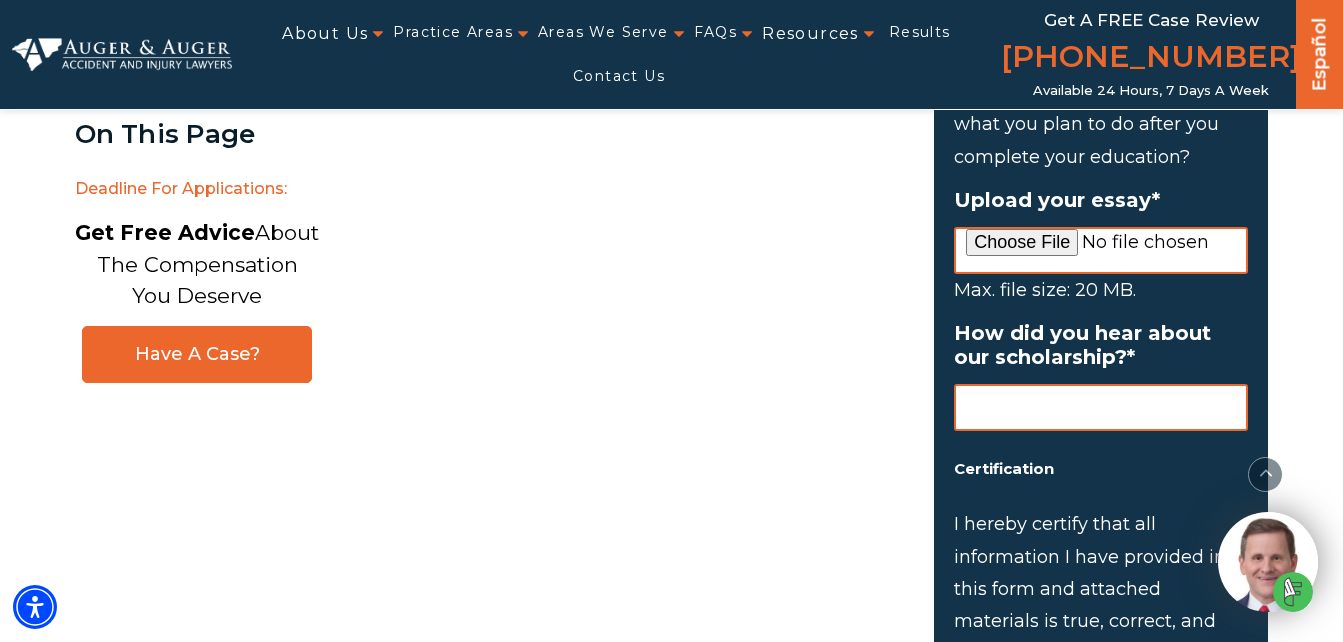 click on "How did you hear about our scholarship? *" at bounding box center (1101, 407) 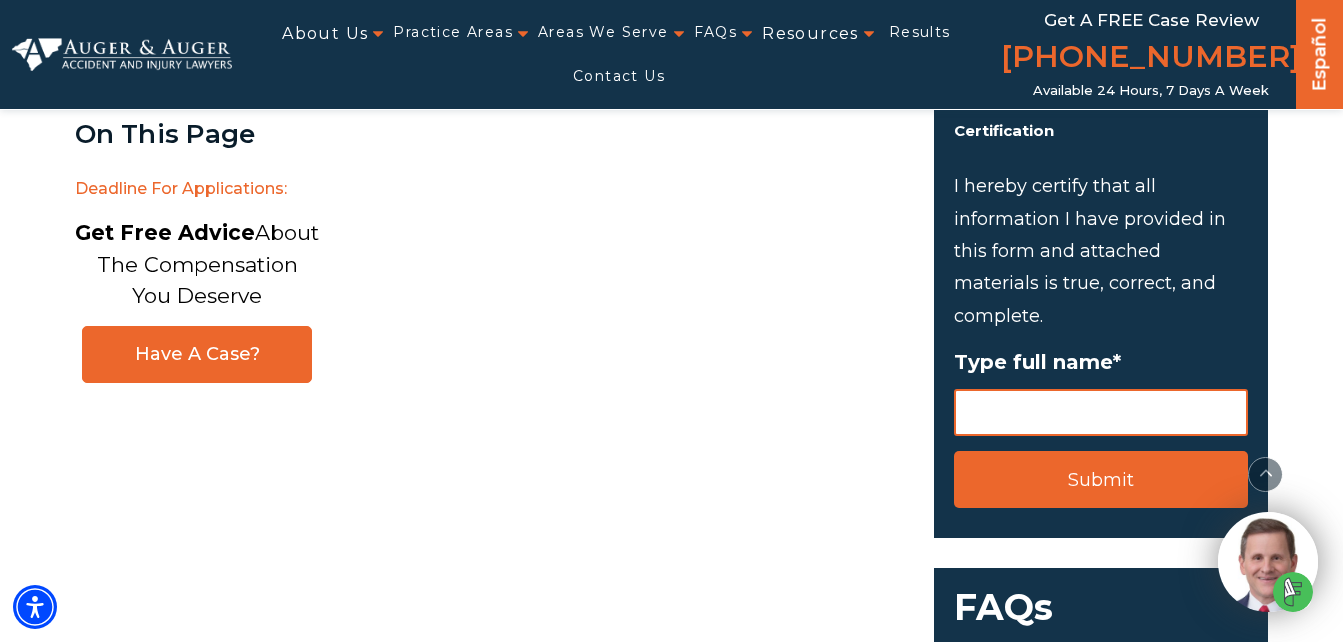 scroll, scrollTop: 2756, scrollLeft: 0, axis: vertical 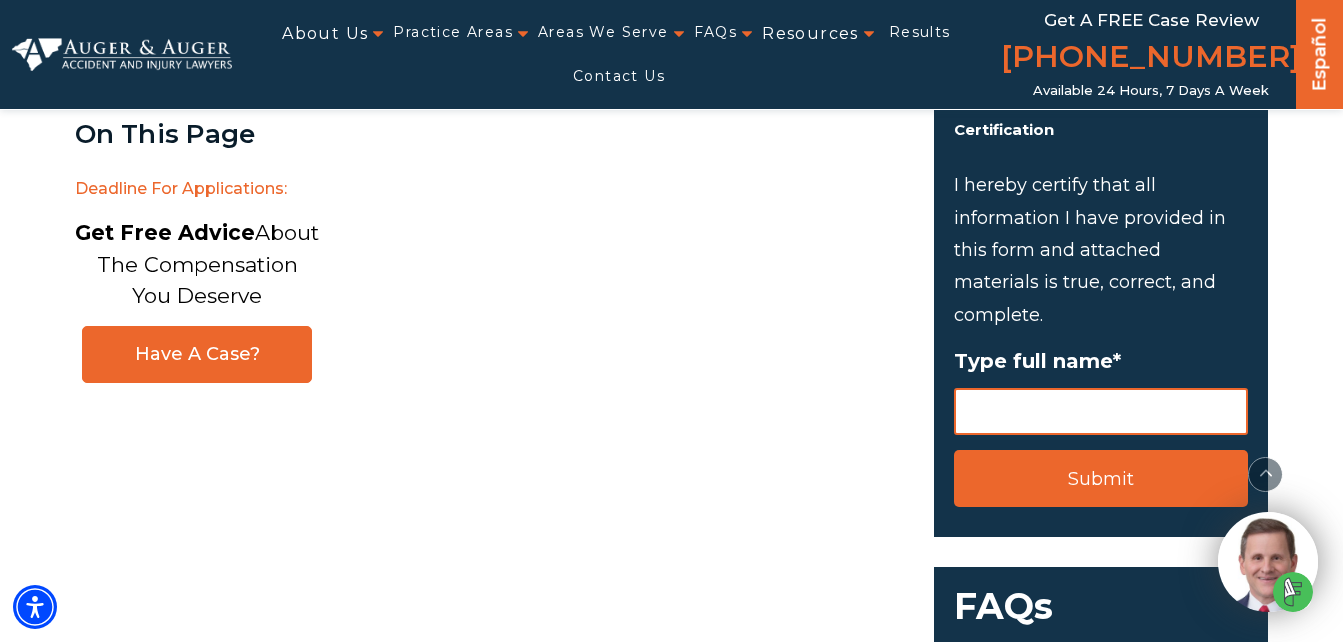 type on "internet" 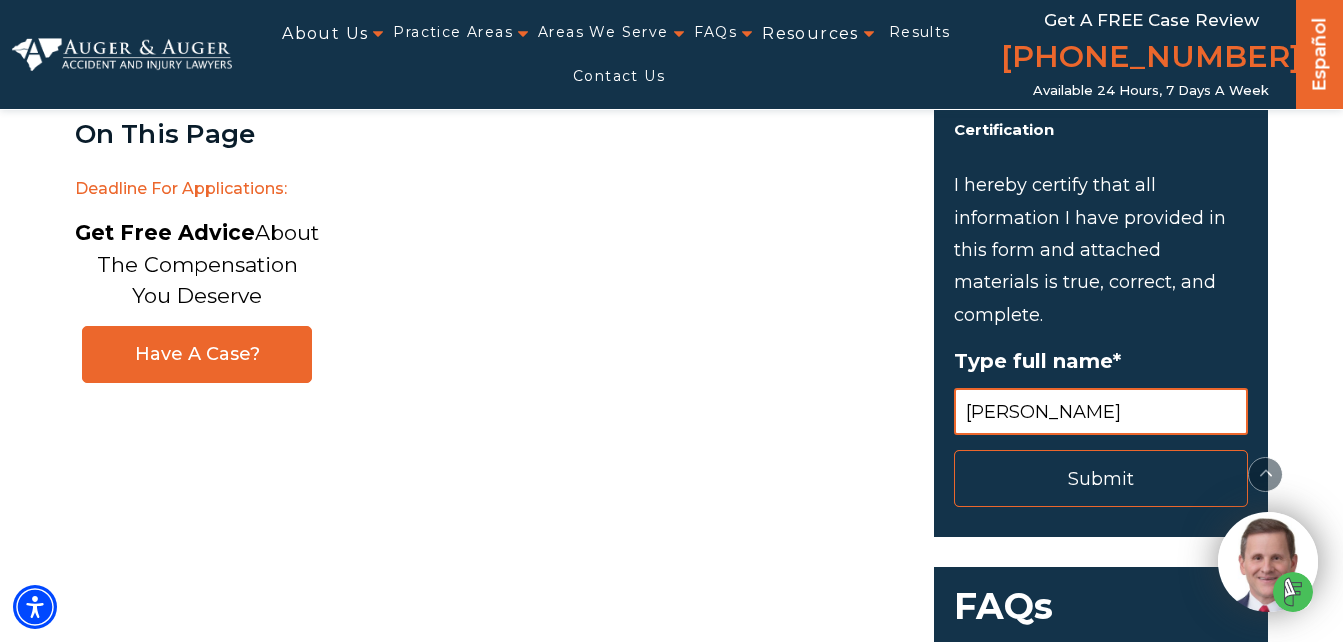 type on "Lauren Genest" 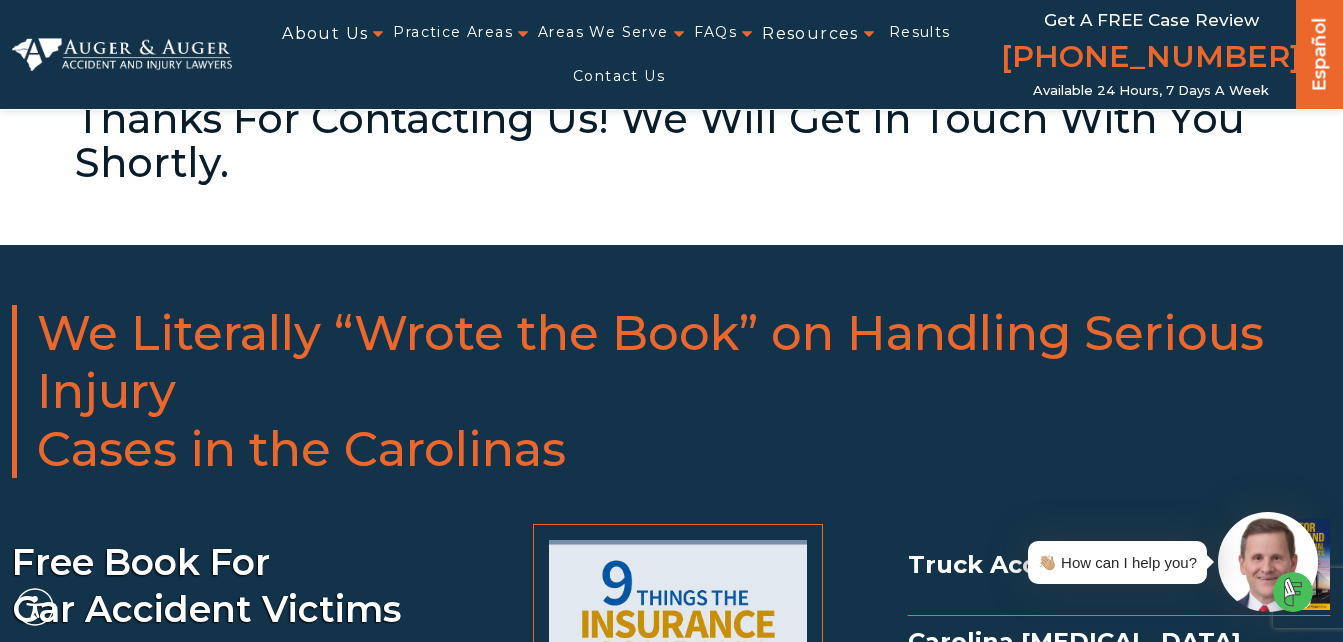 scroll, scrollTop: 0, scrollLeft: 0, axis: both 